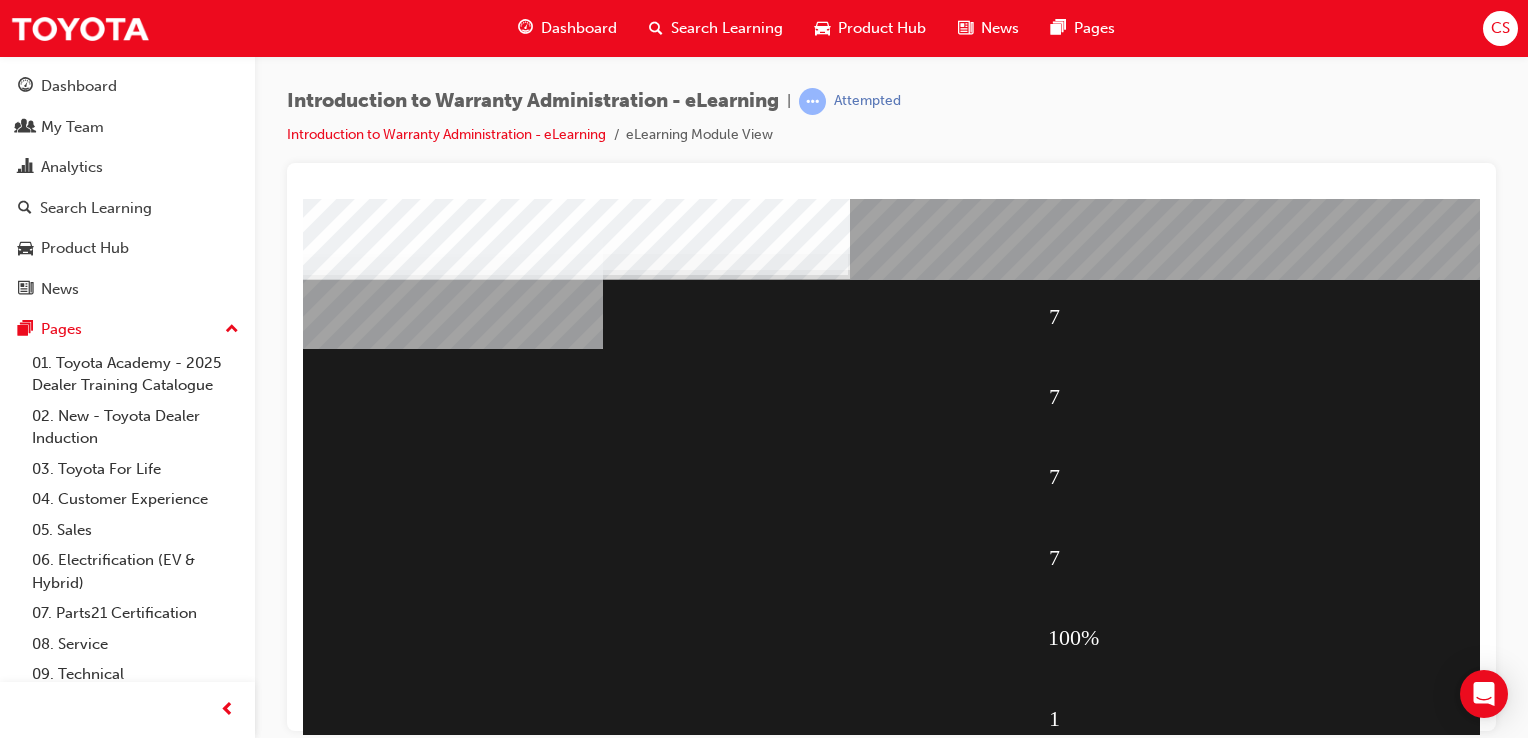 scroll, scrollTop: 228, scrollLeft: 0, axis: vertical 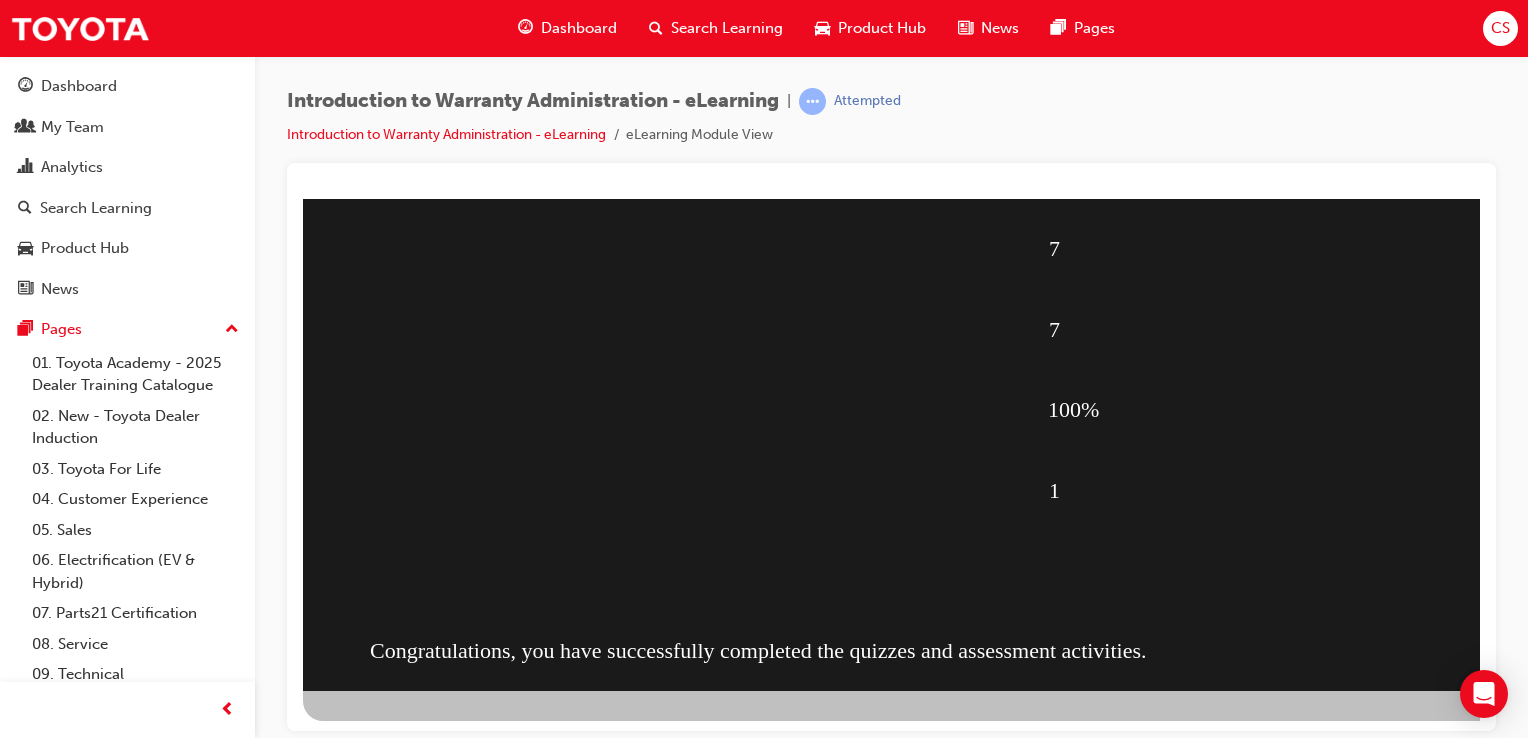 click on "Loading..." at bounding box center (891, 7) 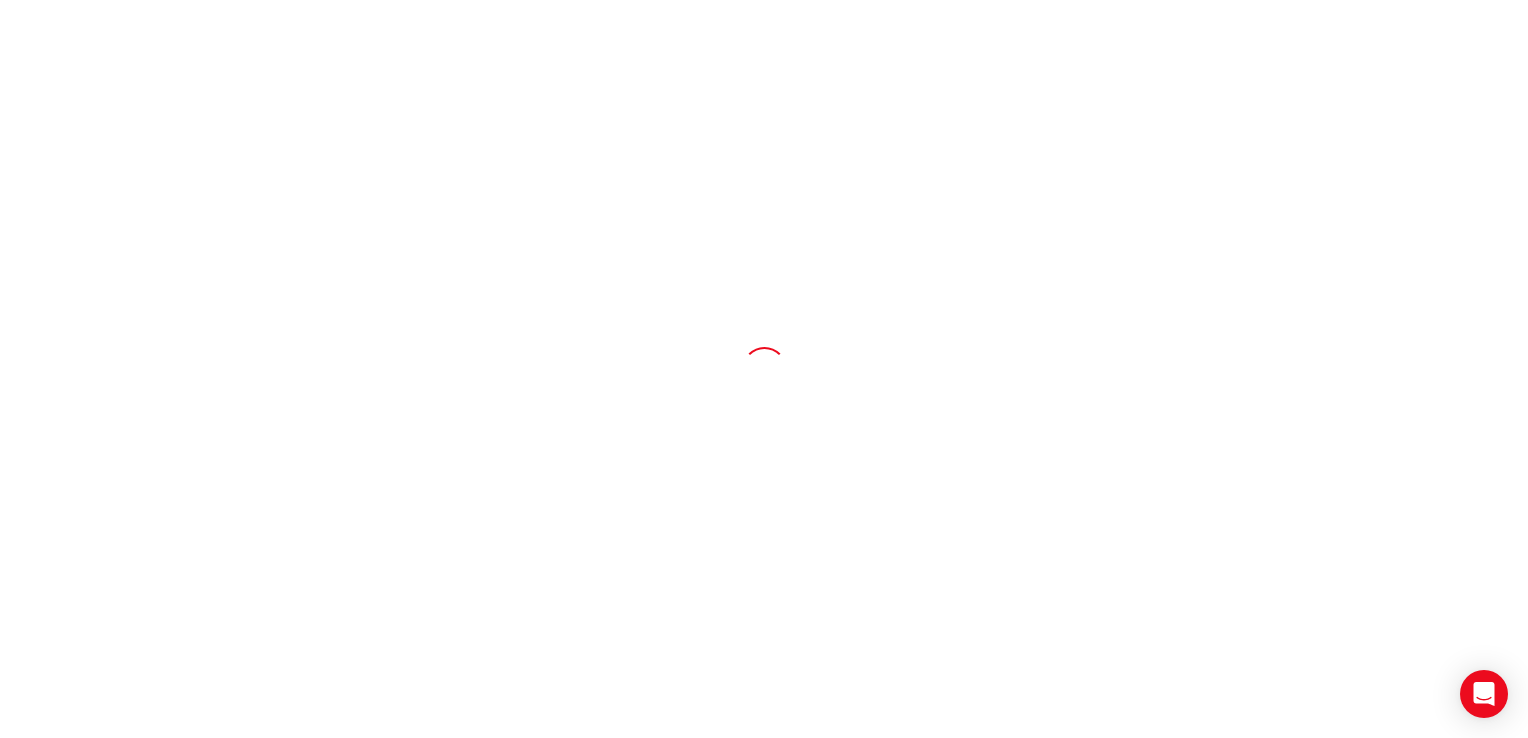 scroll, scrollTop: 0, scrollLeft: 0, axis: both 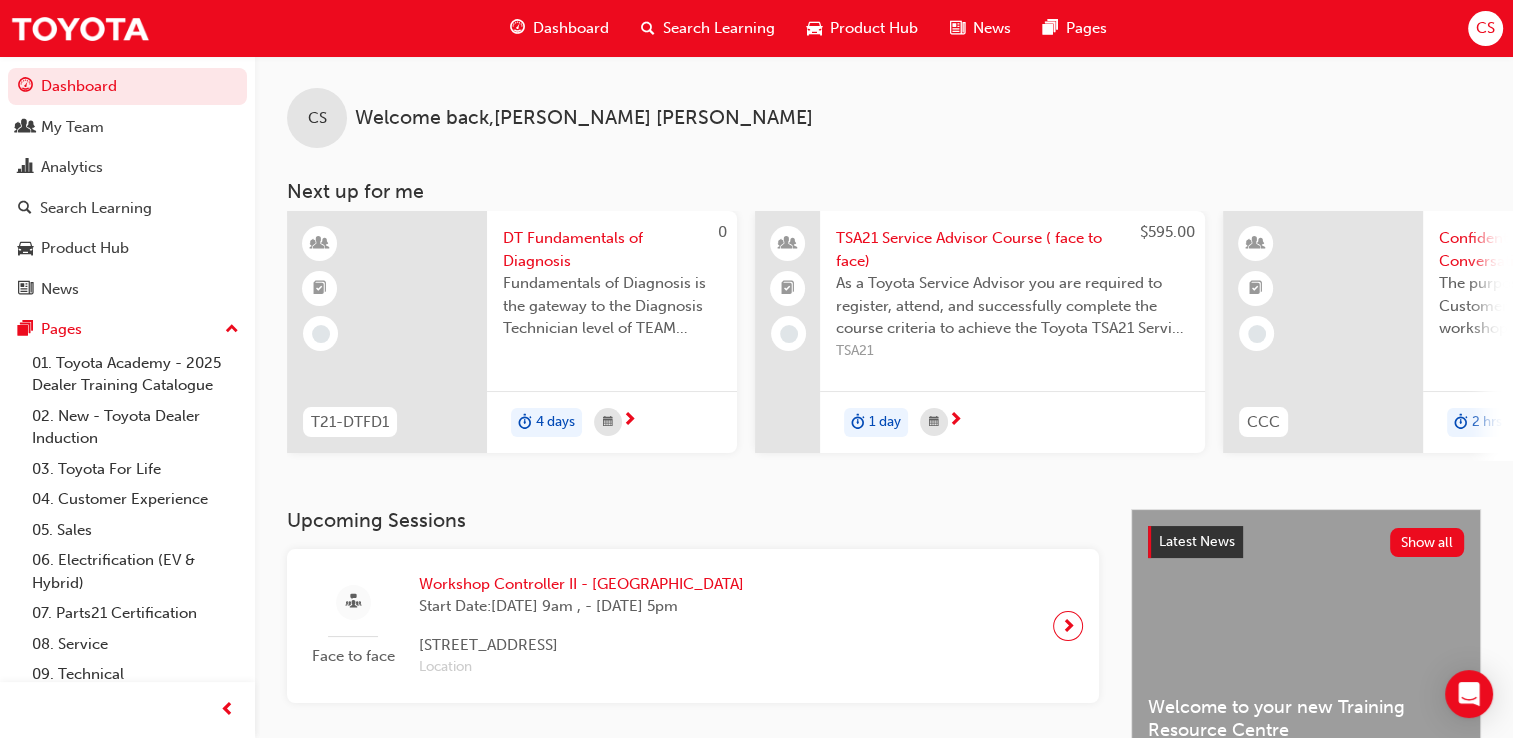 click on "Search Learning" at bounding box center [719, 28] 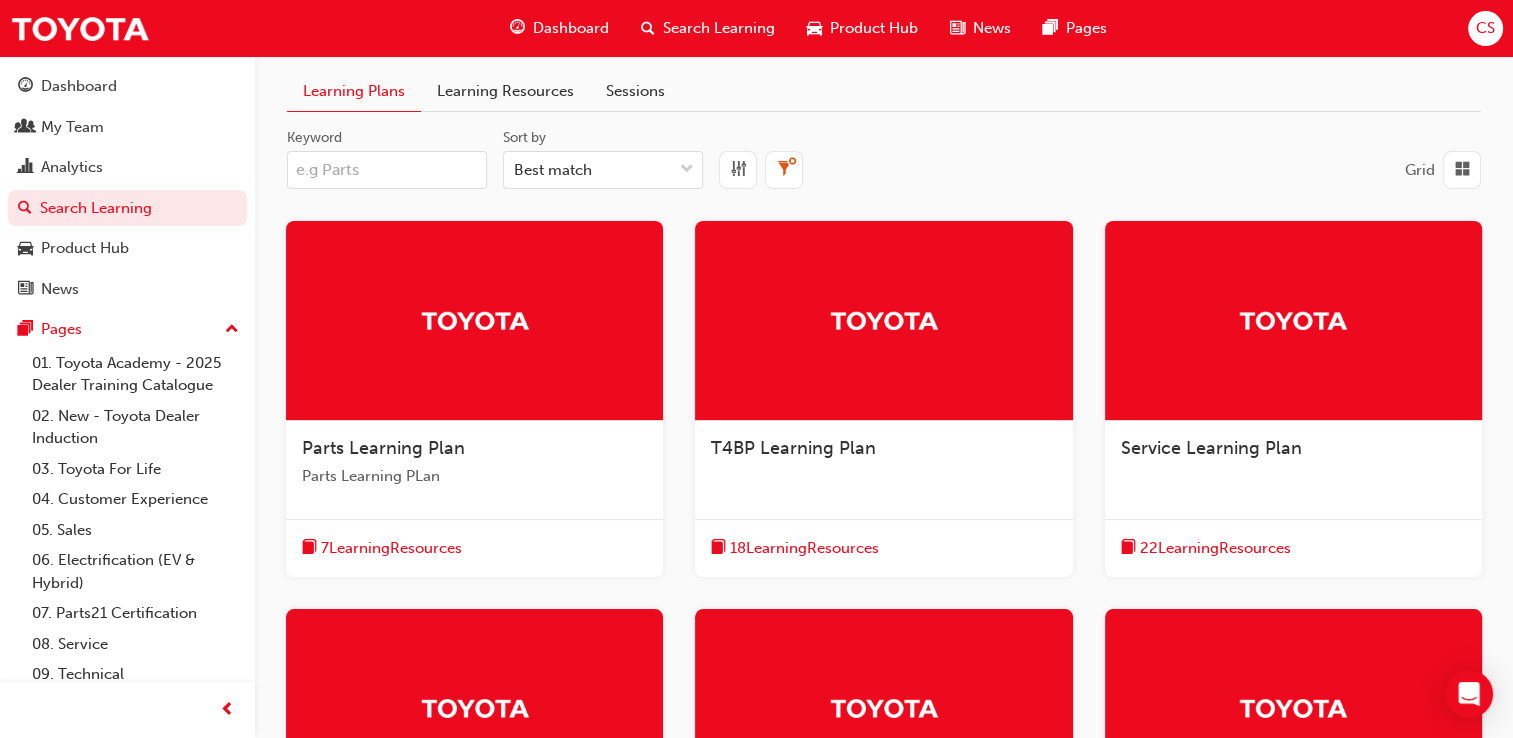 click at bounding box center [1293, 321] 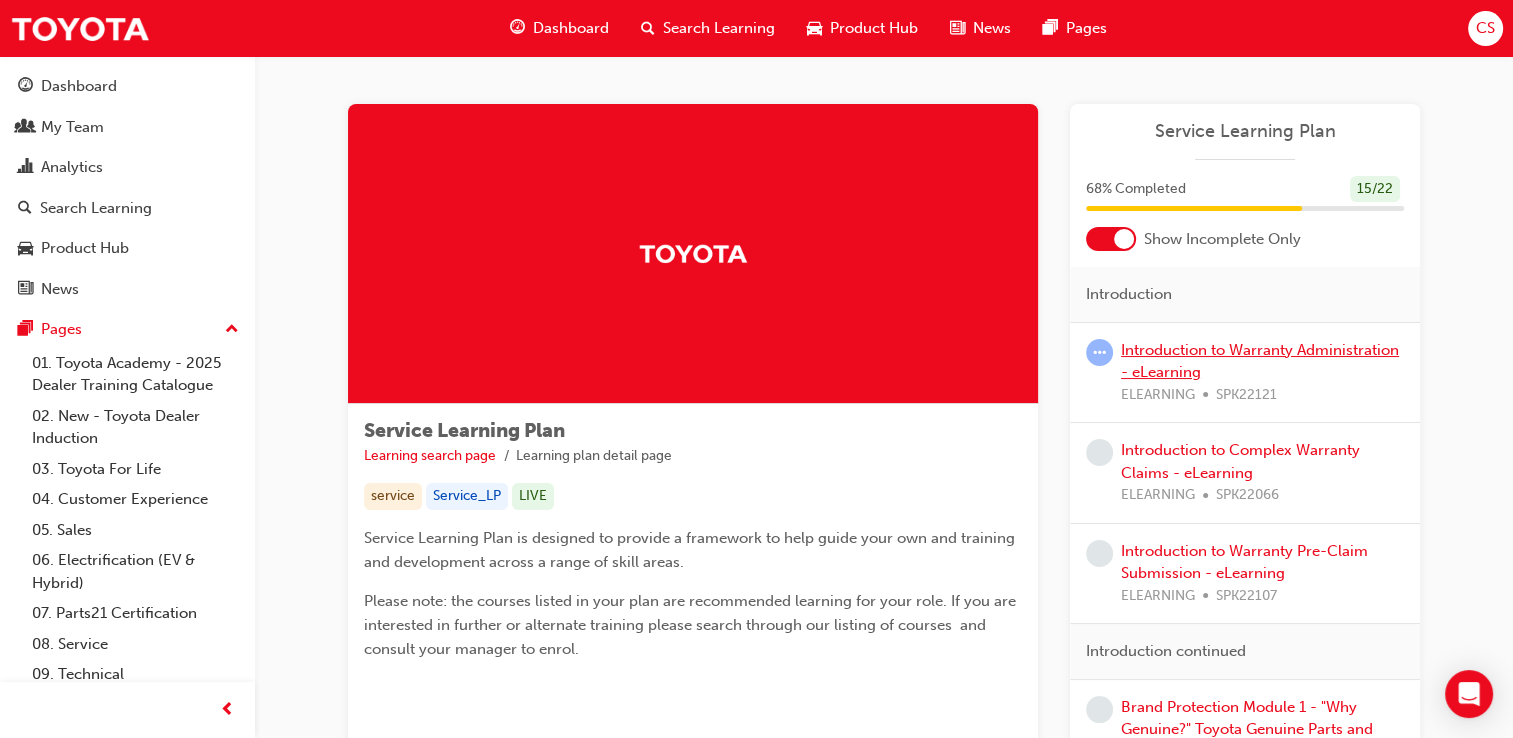 click on "Introduction to Warranty Administration - eLearning" at bounding box center (1260, 361) 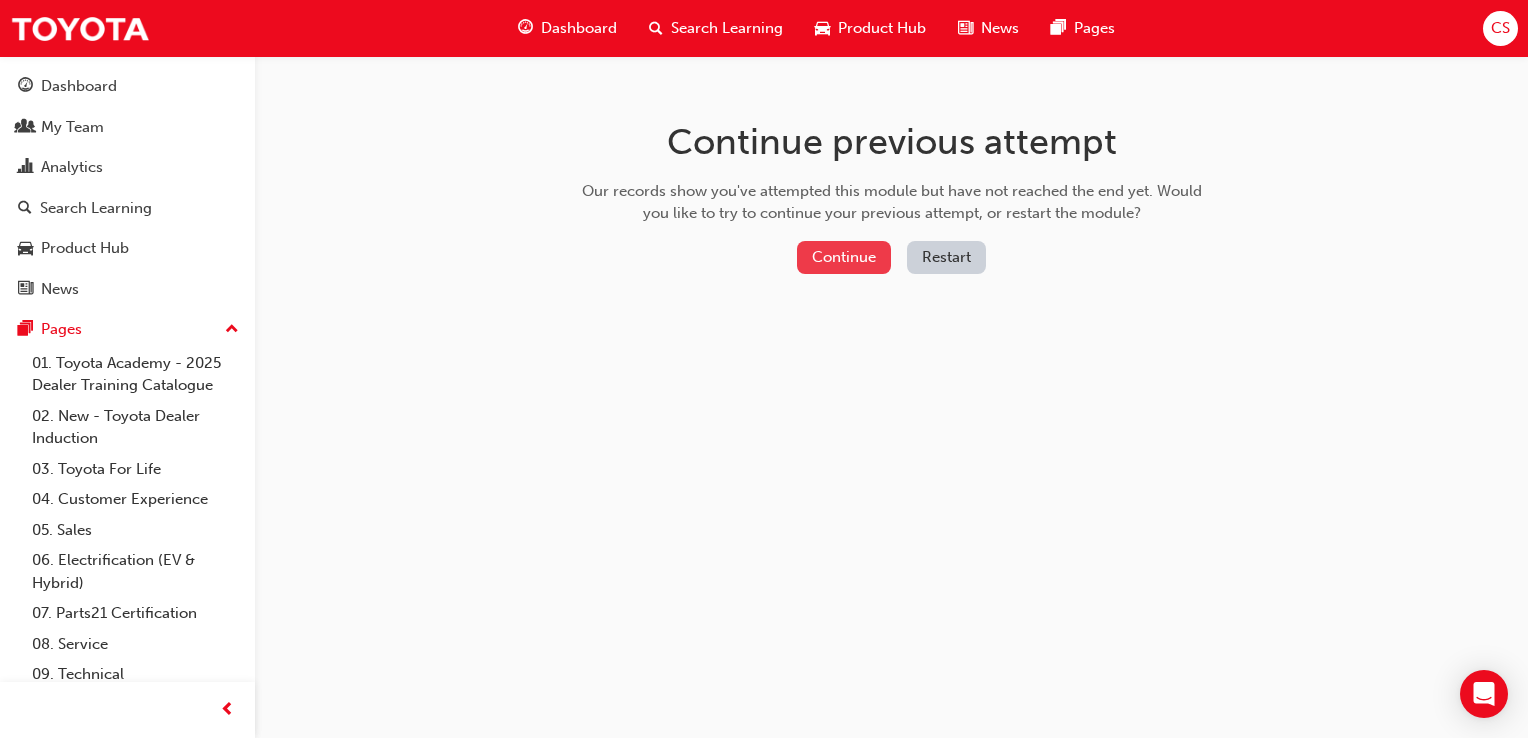 click on "Continue" at bounding box center [844, 257] 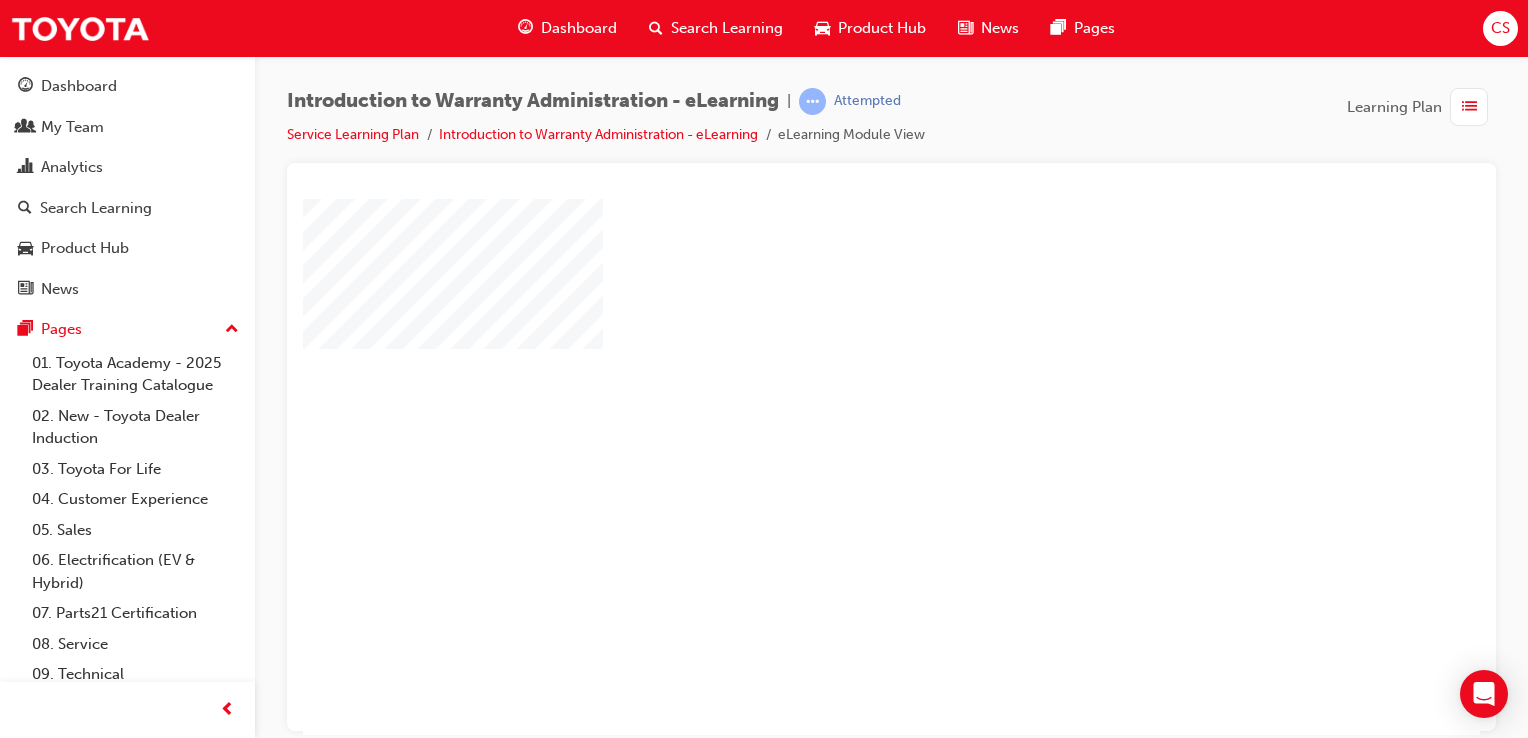 scroll, scrollTop: 0, scrollLeft: 0, axis: both 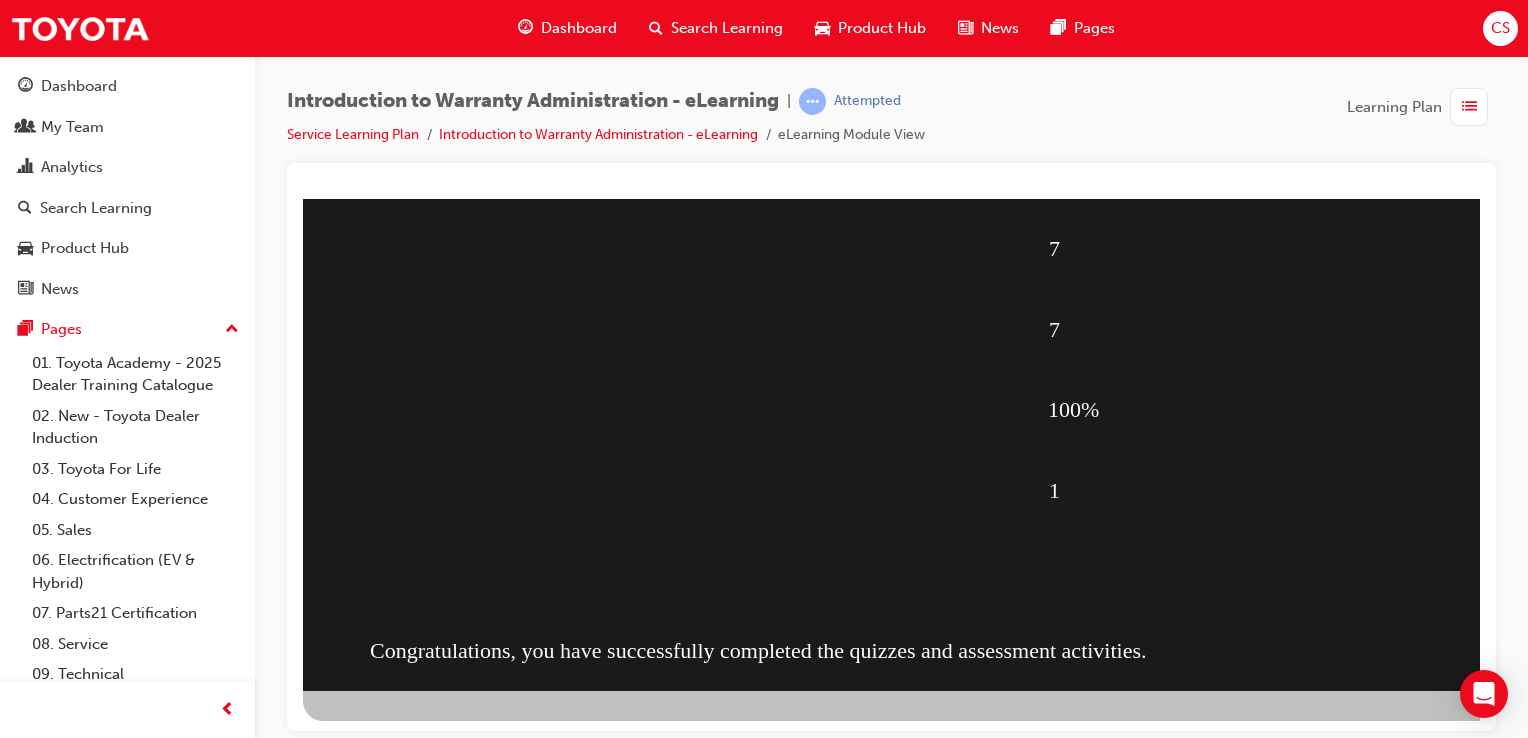 click at bounding box center [411, 1173] 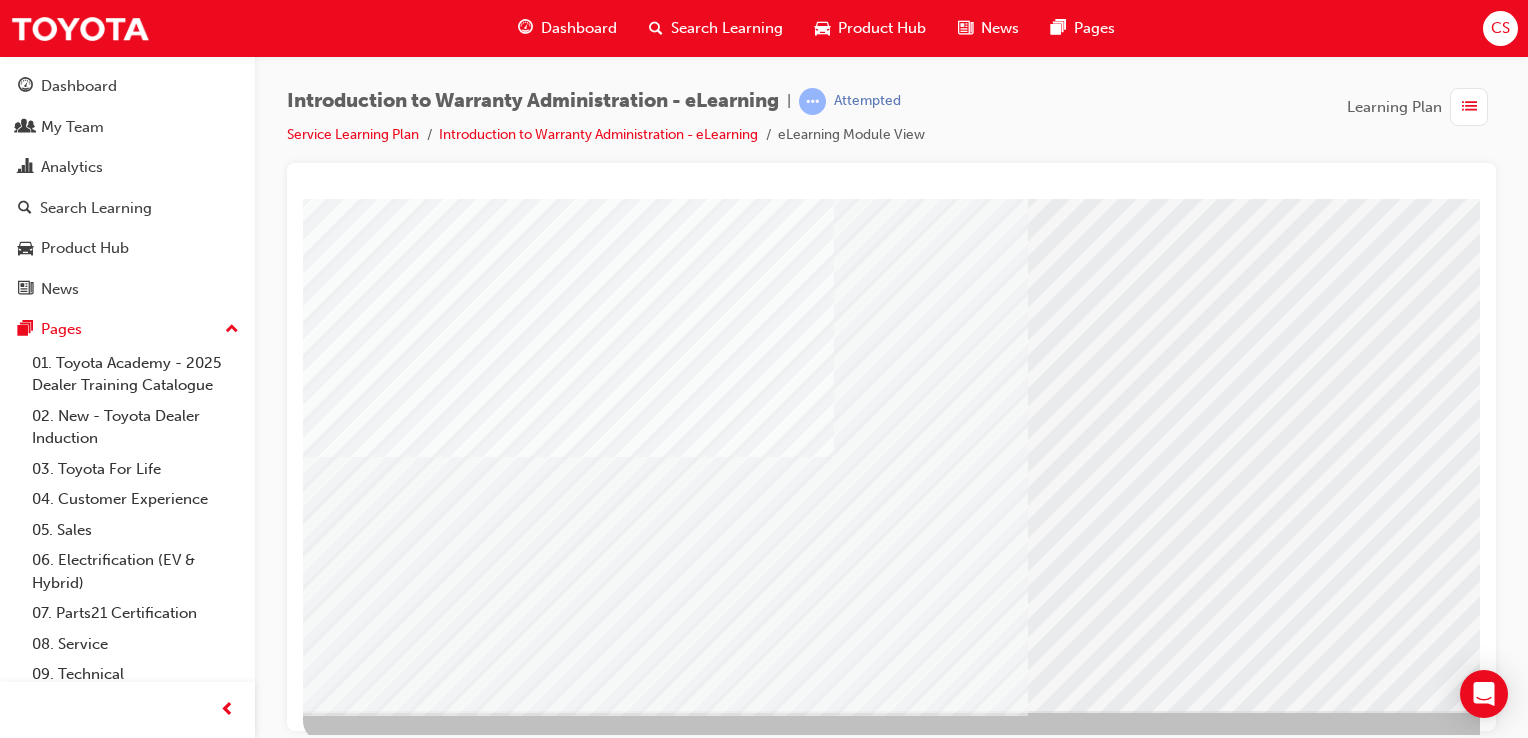 scroll, scrollTop: 228, scrollLeft: 0, axis: vertical 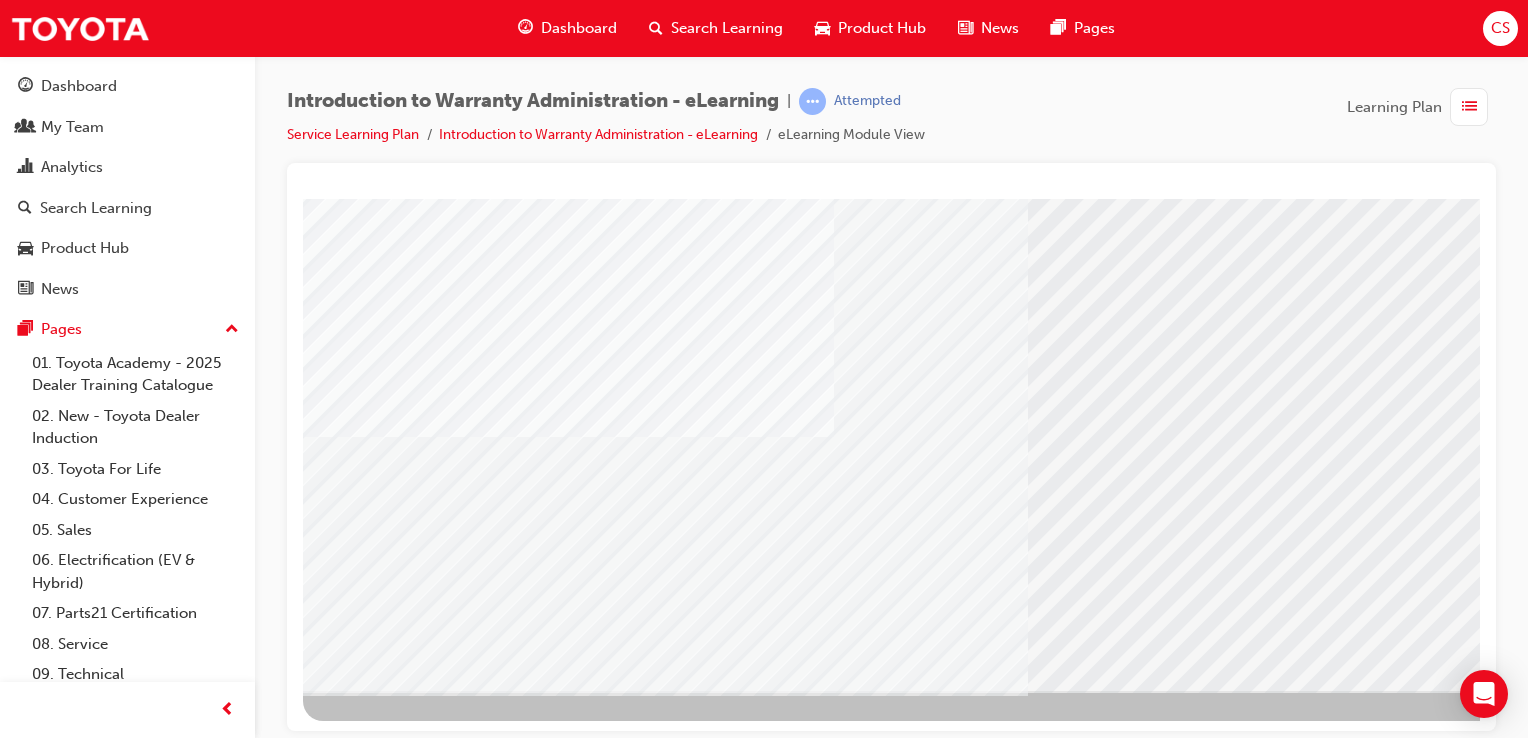 click at bounding box center [485, 123] 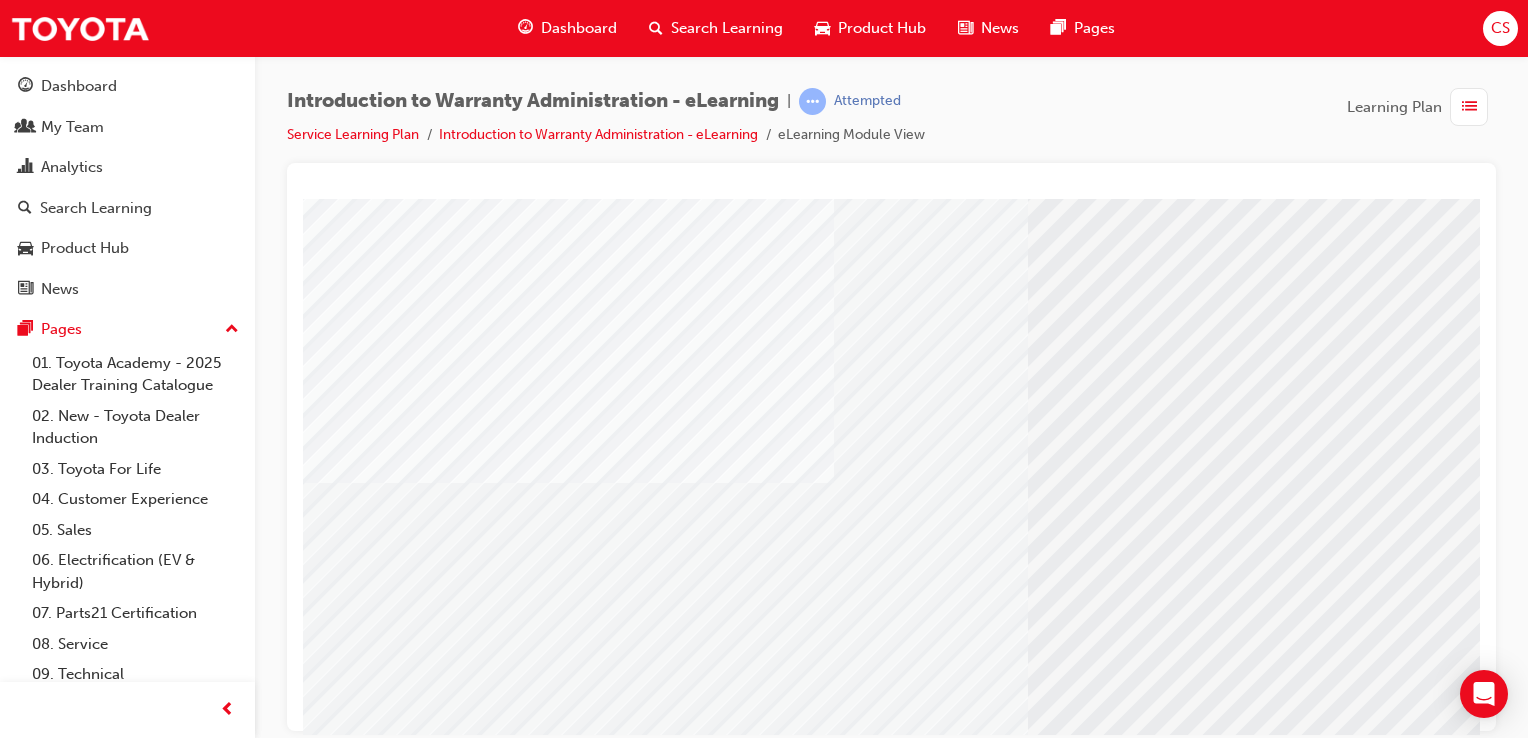 scroll, scrollTop: 228, scrollLeft: 0, axis: vertical 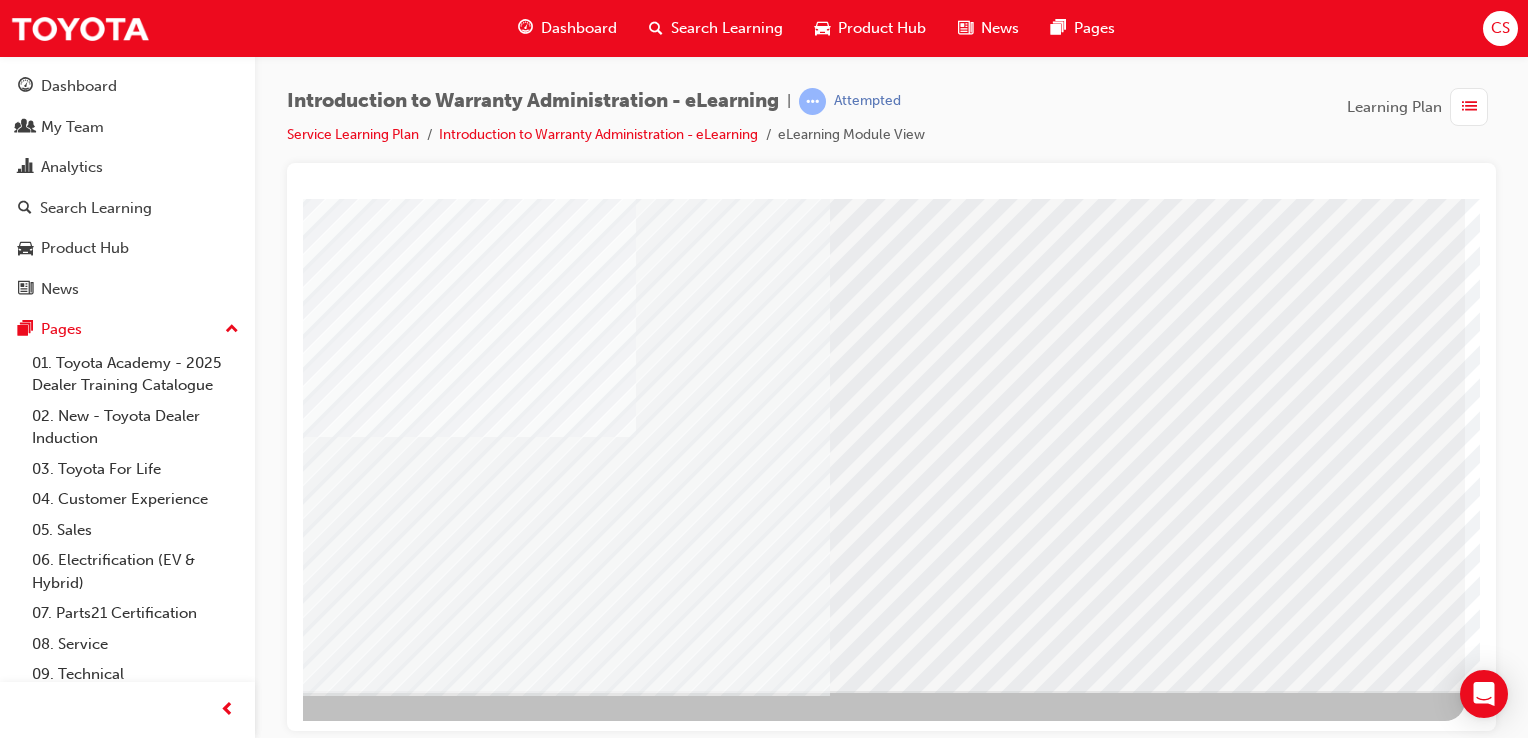 click at bounding box center [168, 3471] 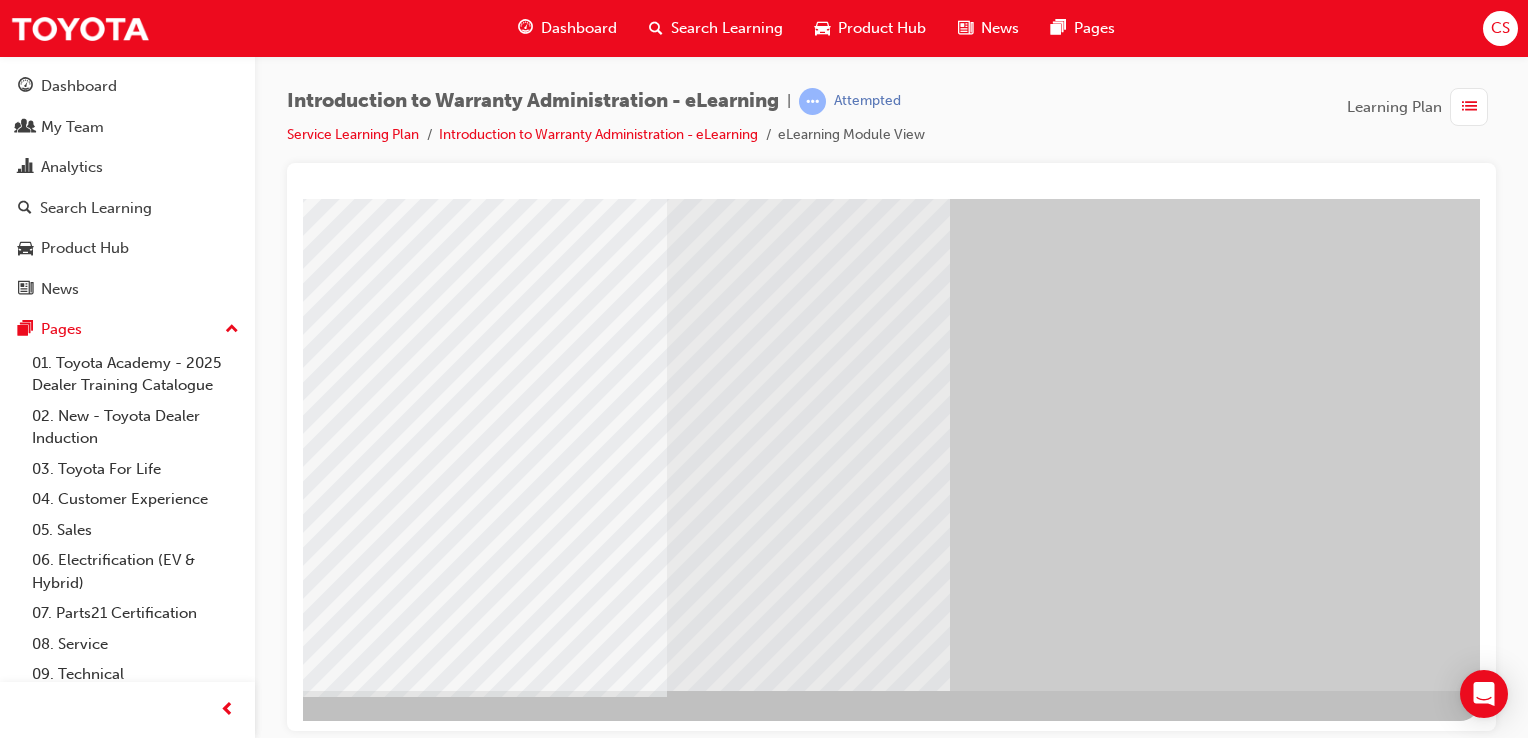 scroll, scrollTop: 0, scrollLeft: 0, axis: both 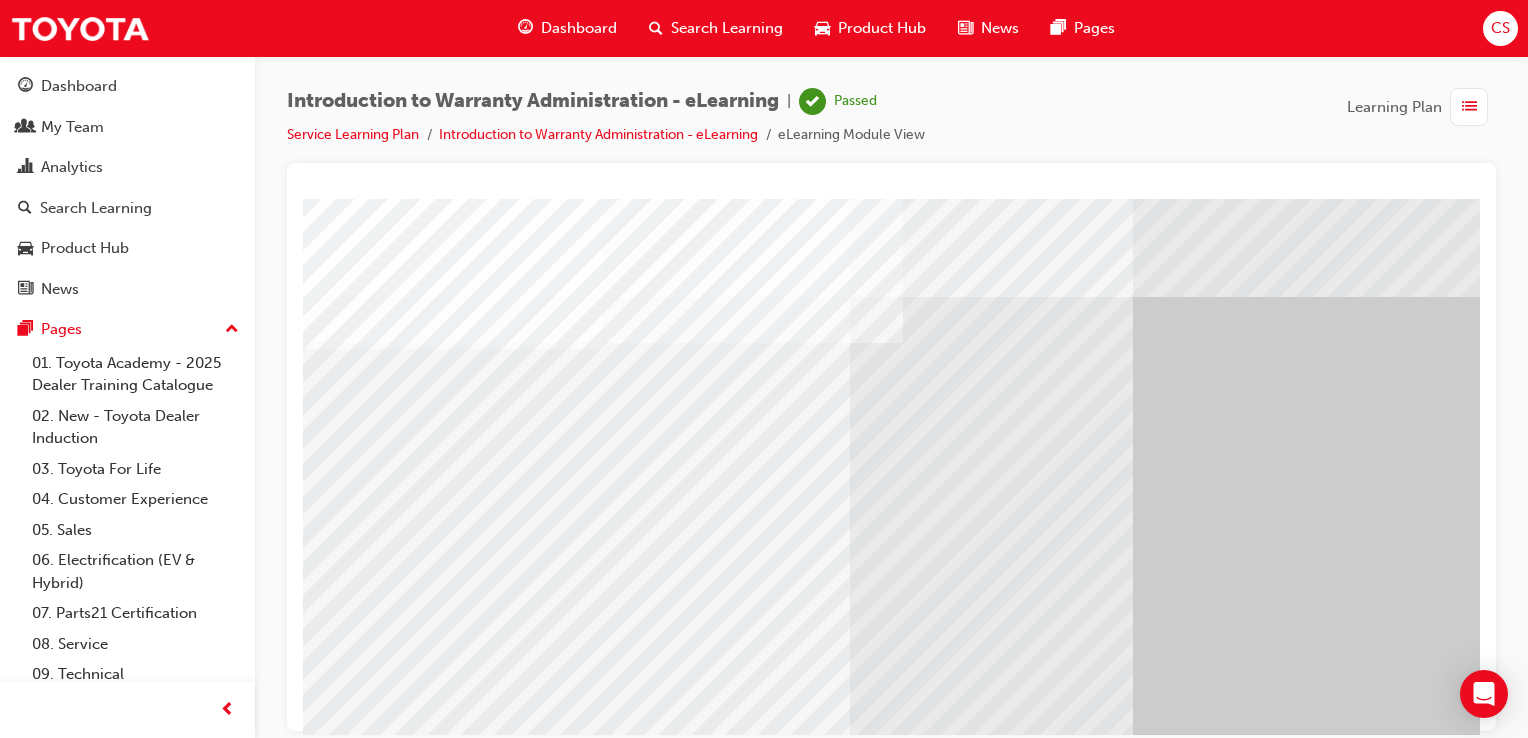 click at bounding box center (366, 2544) 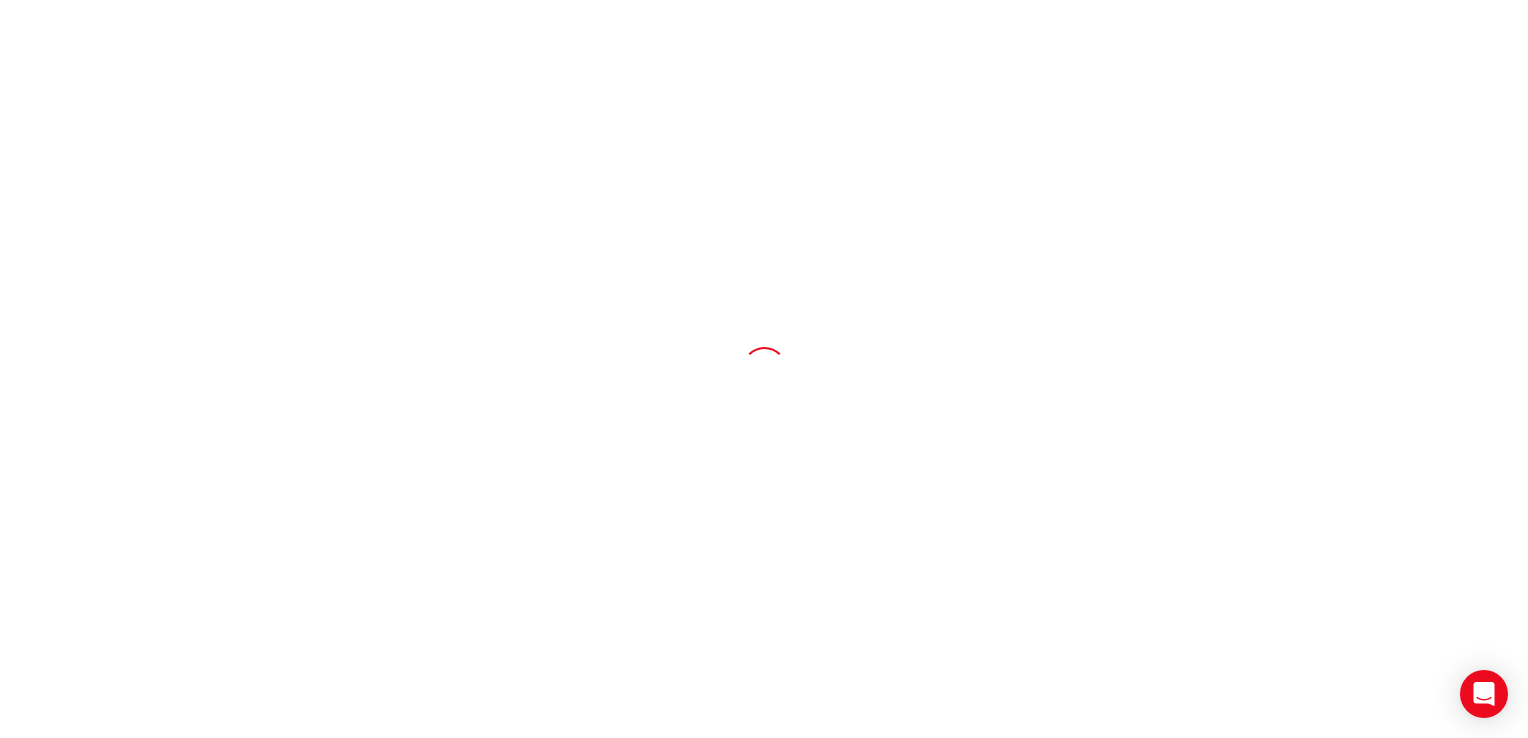 scroll, scrollTop: 0, scrollLeft: 0, axis: both 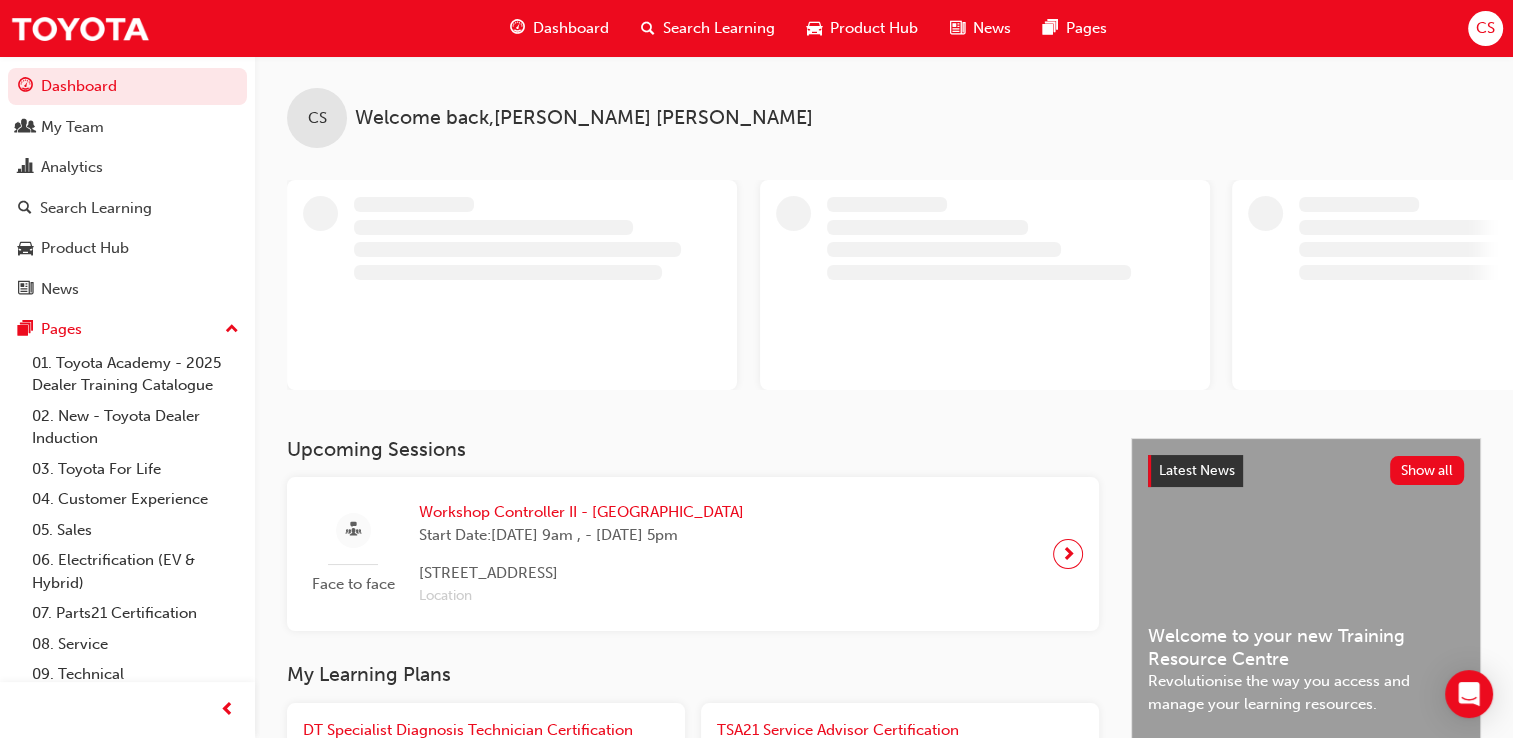 click on "Search Learning" at bounding box center [719, 28] 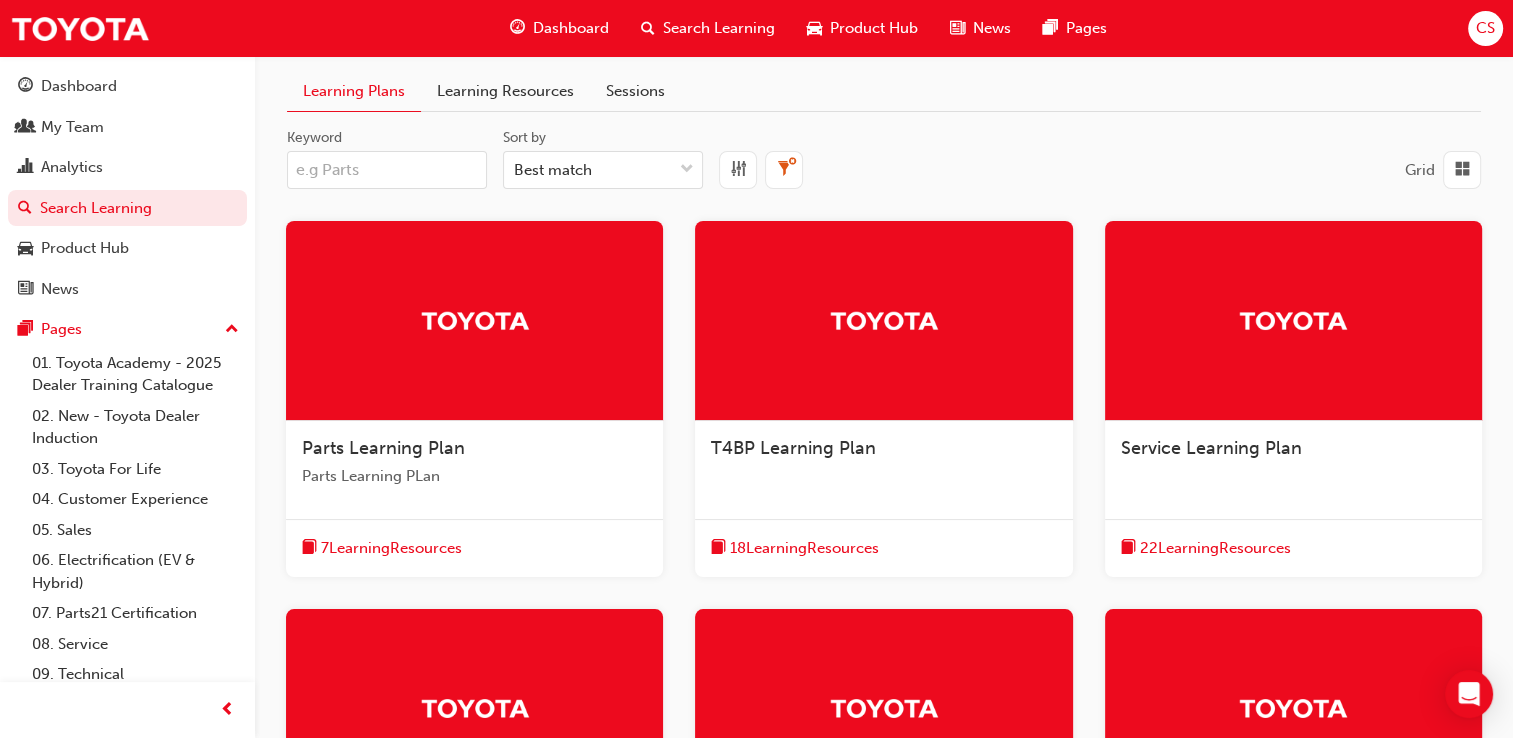click at bounding box center [1293, 321] 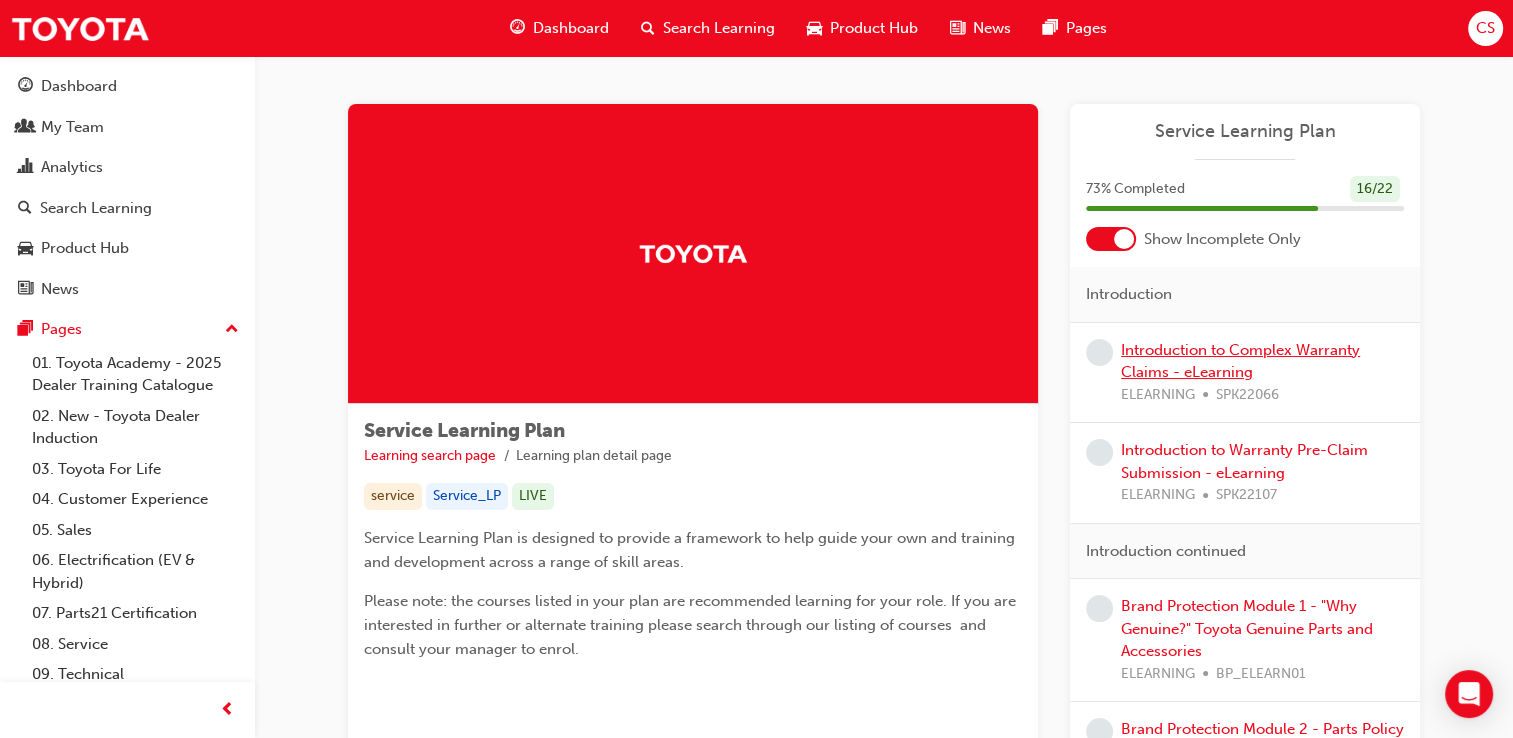 click on "Introduction to Complex Warranty Claims - eLearning" at bounding box center (1240, 361) 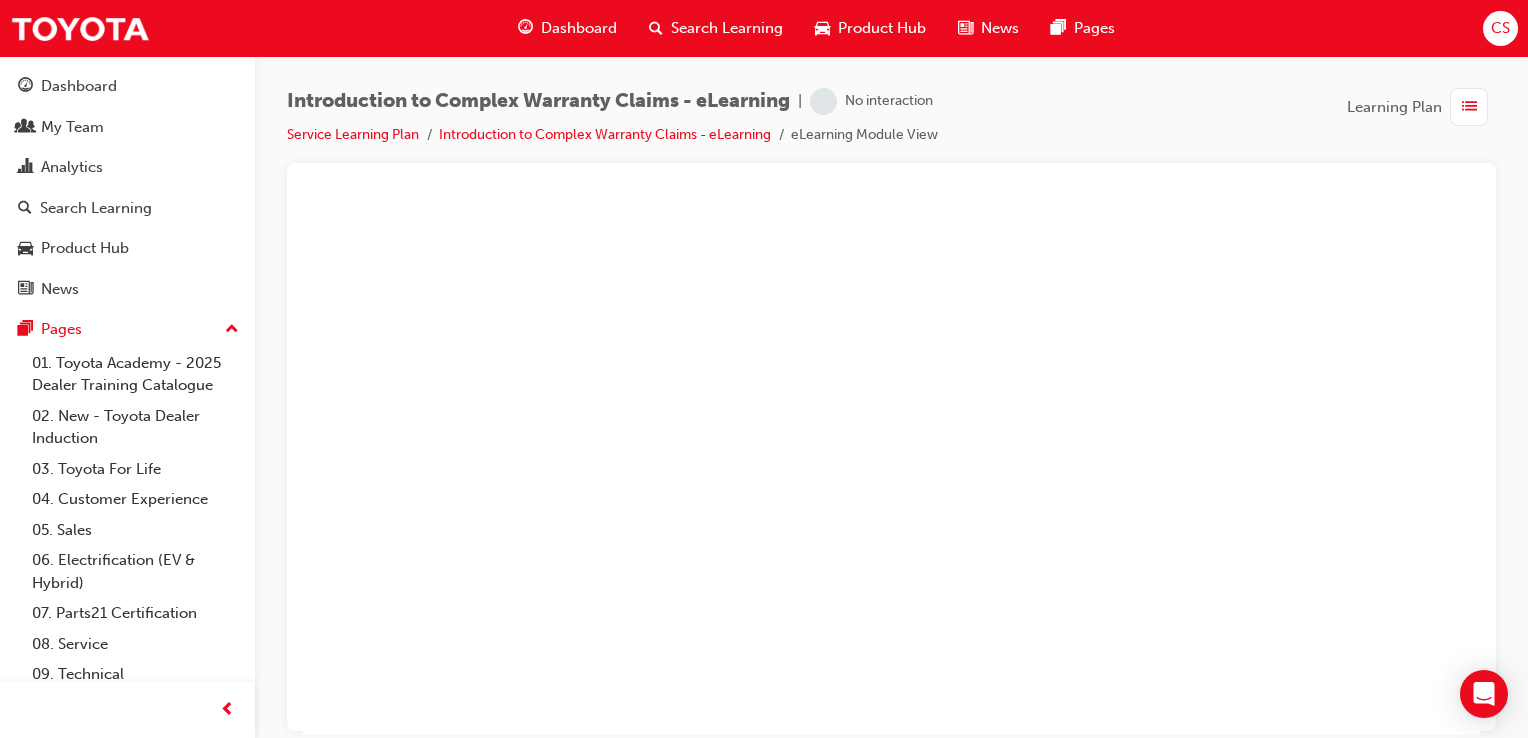 scroll, scrollTop: 0, scrollLeft: 0, axis: both 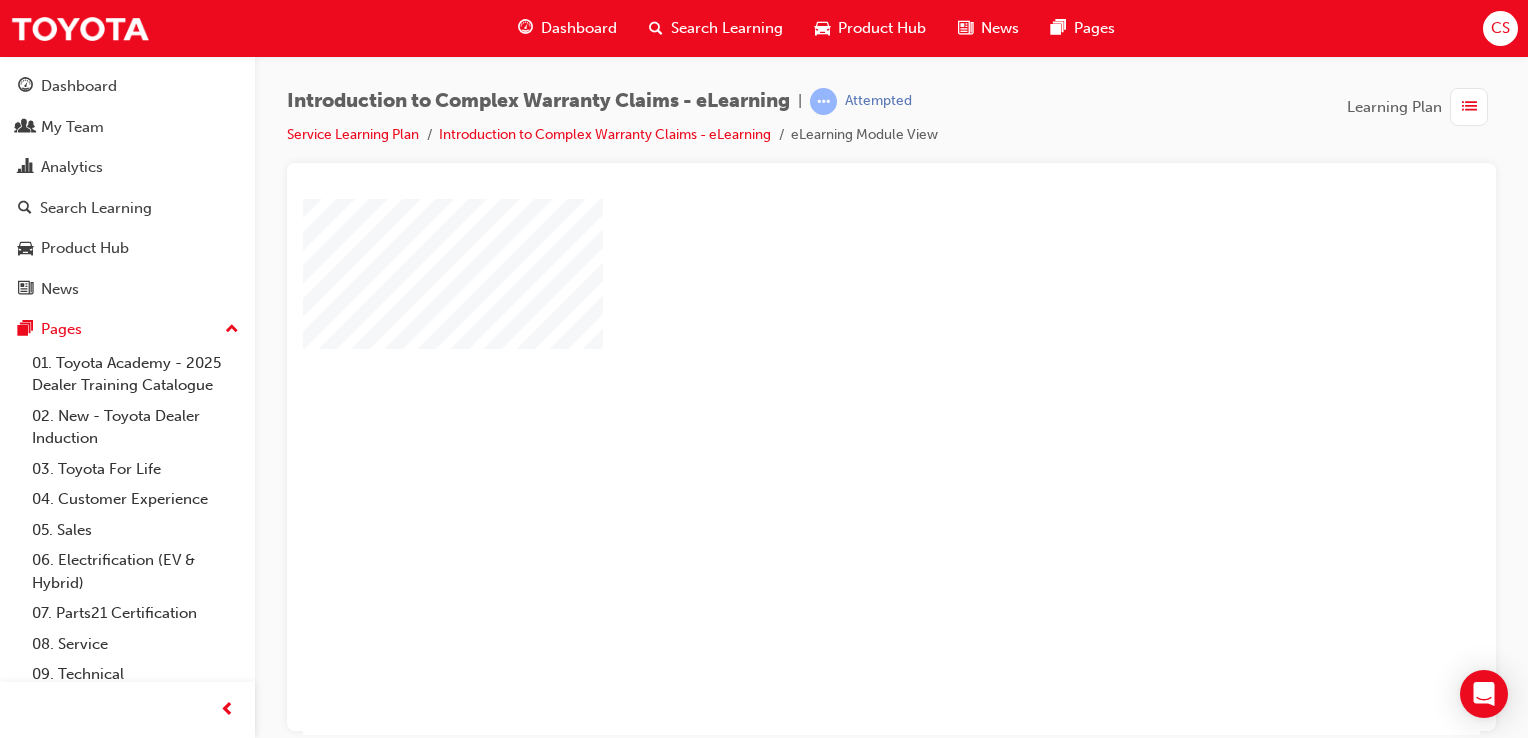 click at bounding box center [834, 409] 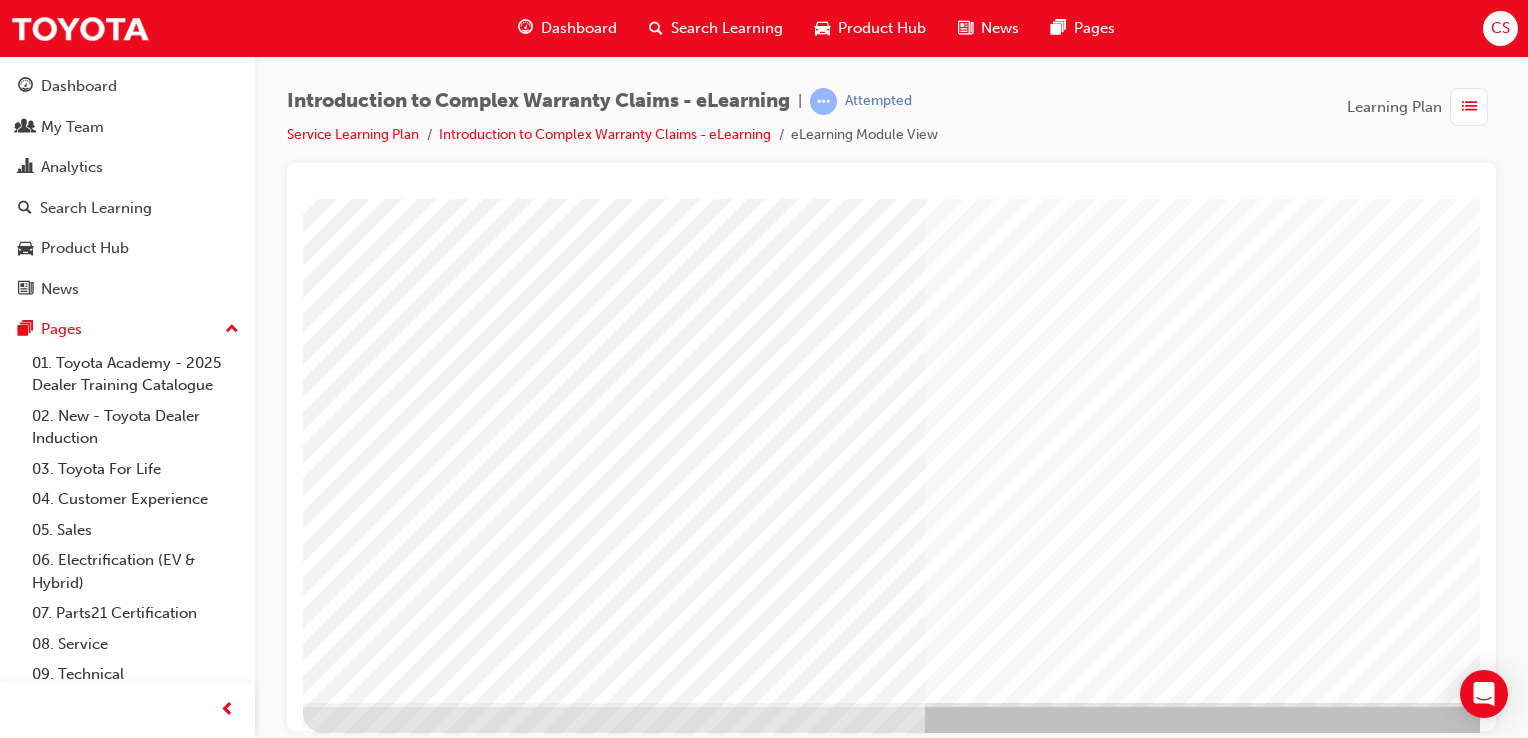 scroll, scrollTop: 228, scrollLeft: 0, axis: vertical 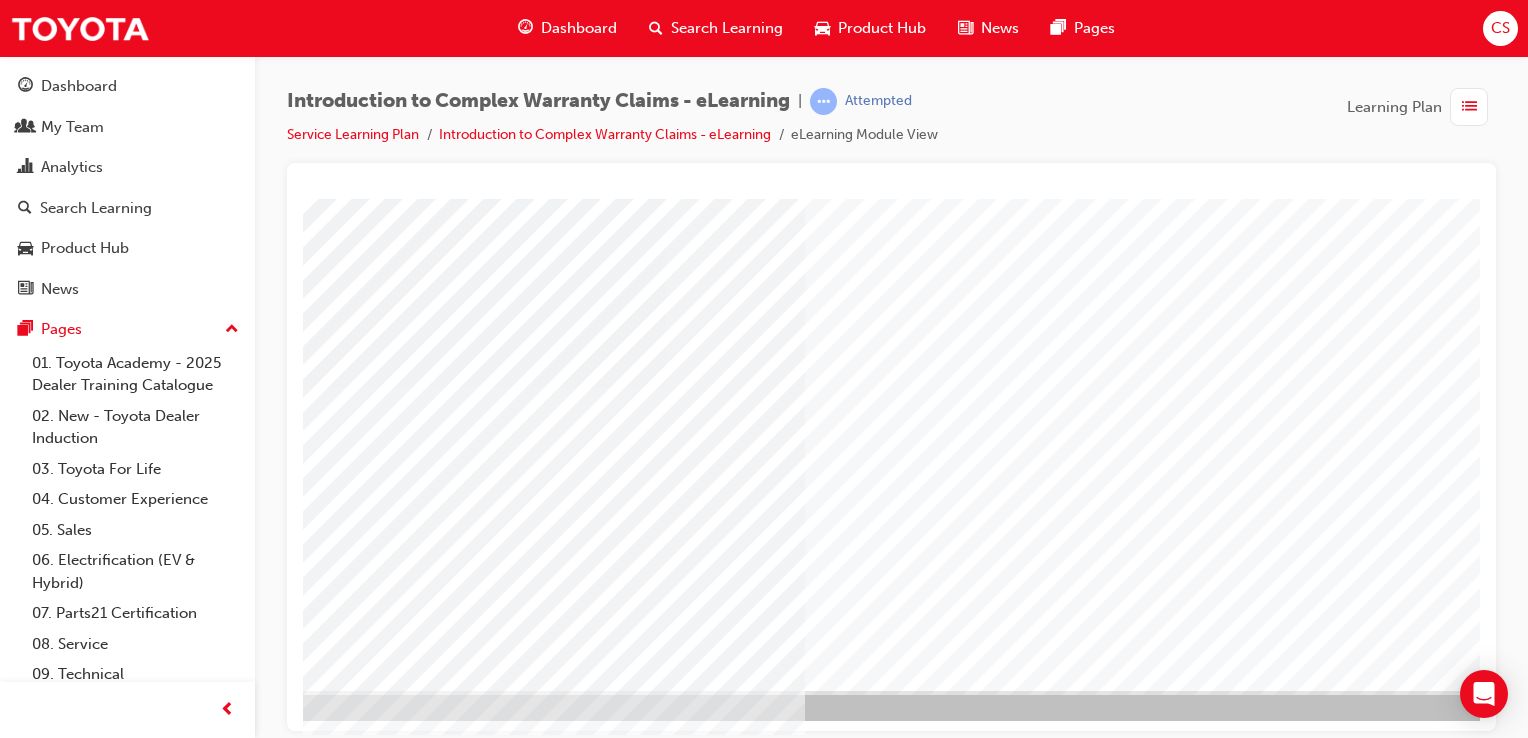 click at bounding box center (246, 2845) 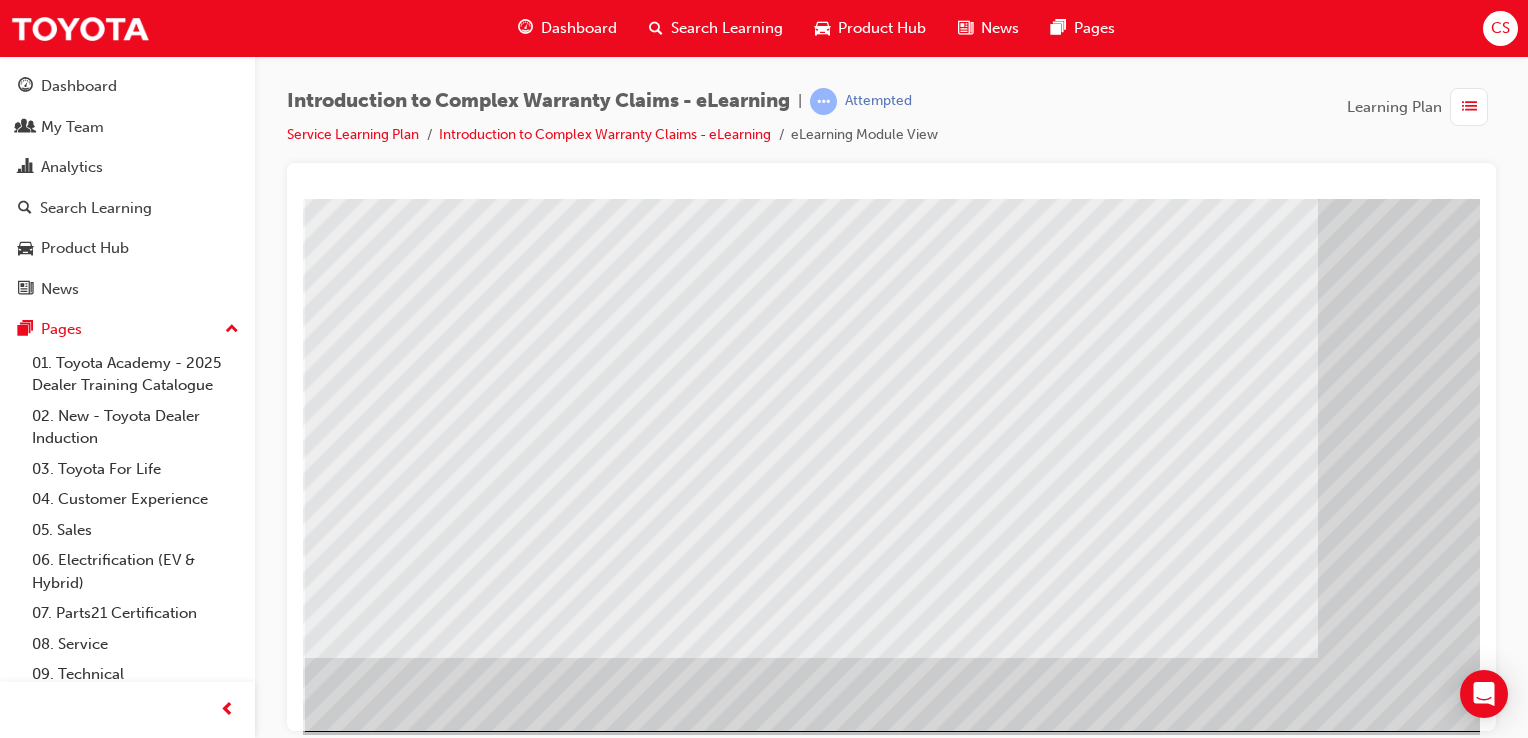 scroll, scrollTop: 200, scrollLeft: 0, axis: vertical 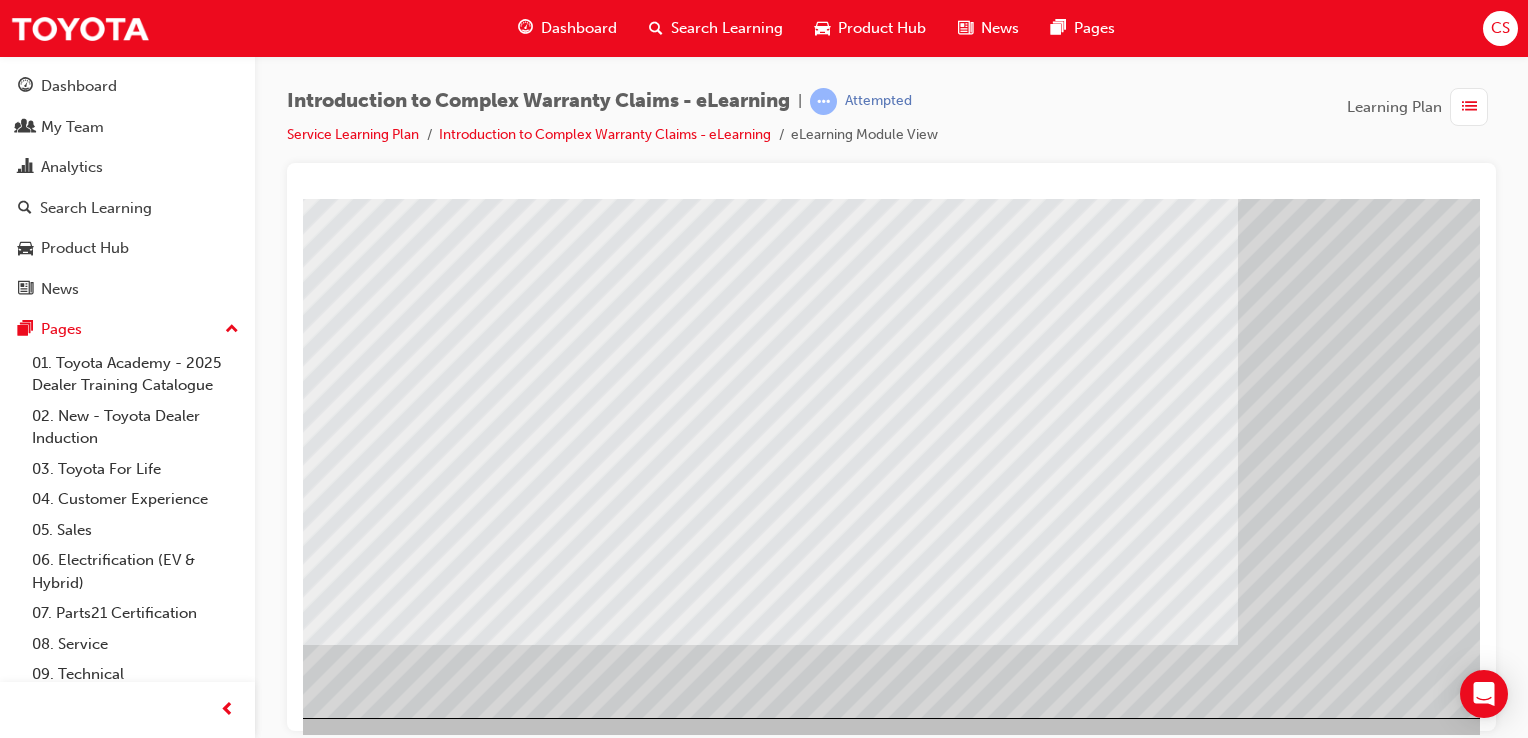 click at bounding box center [286, 3542] 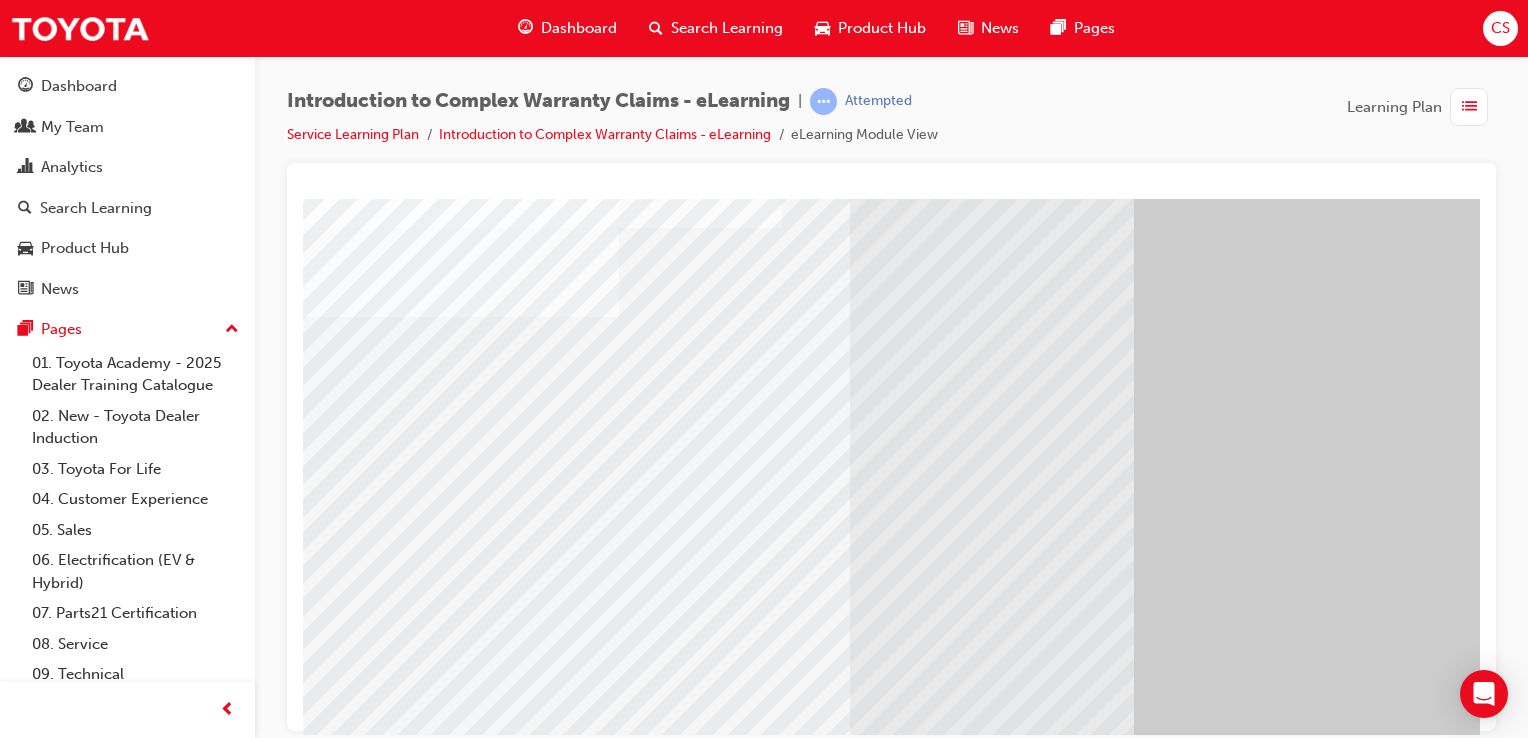scroll, scrollTop: 228, scrollLeft: 0, axis: vertical 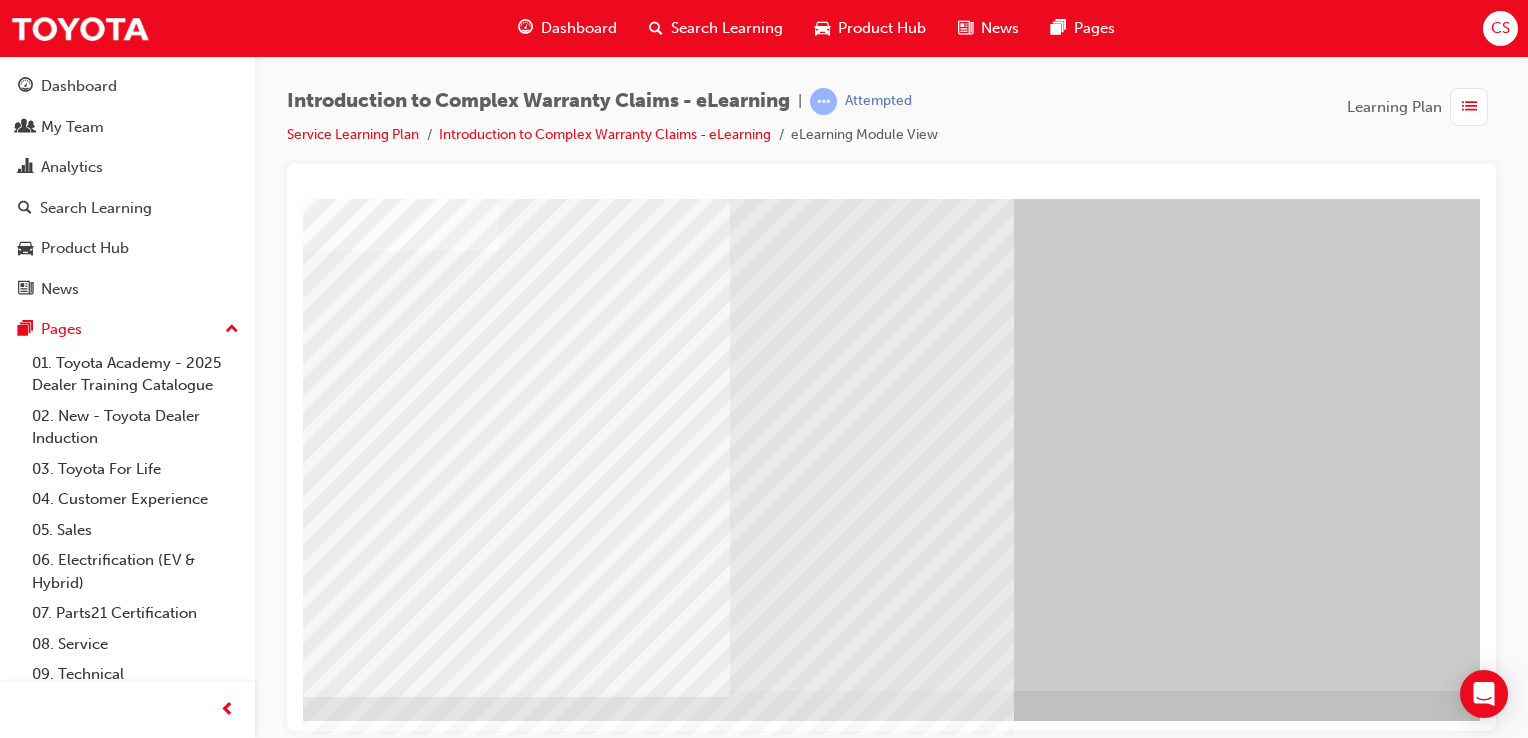 click at bounding box center (246, 2239) 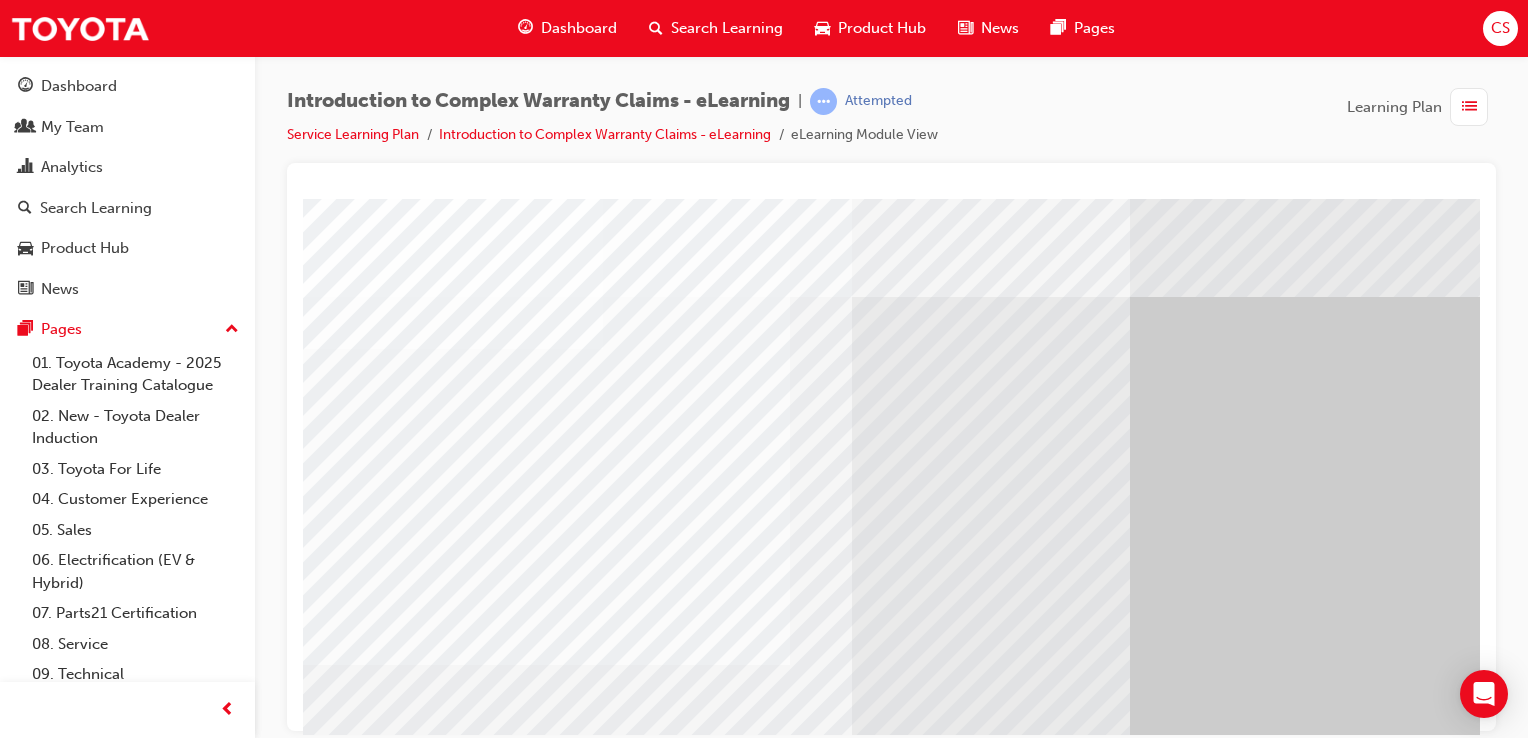 click at bounding box center (716, 1998) 